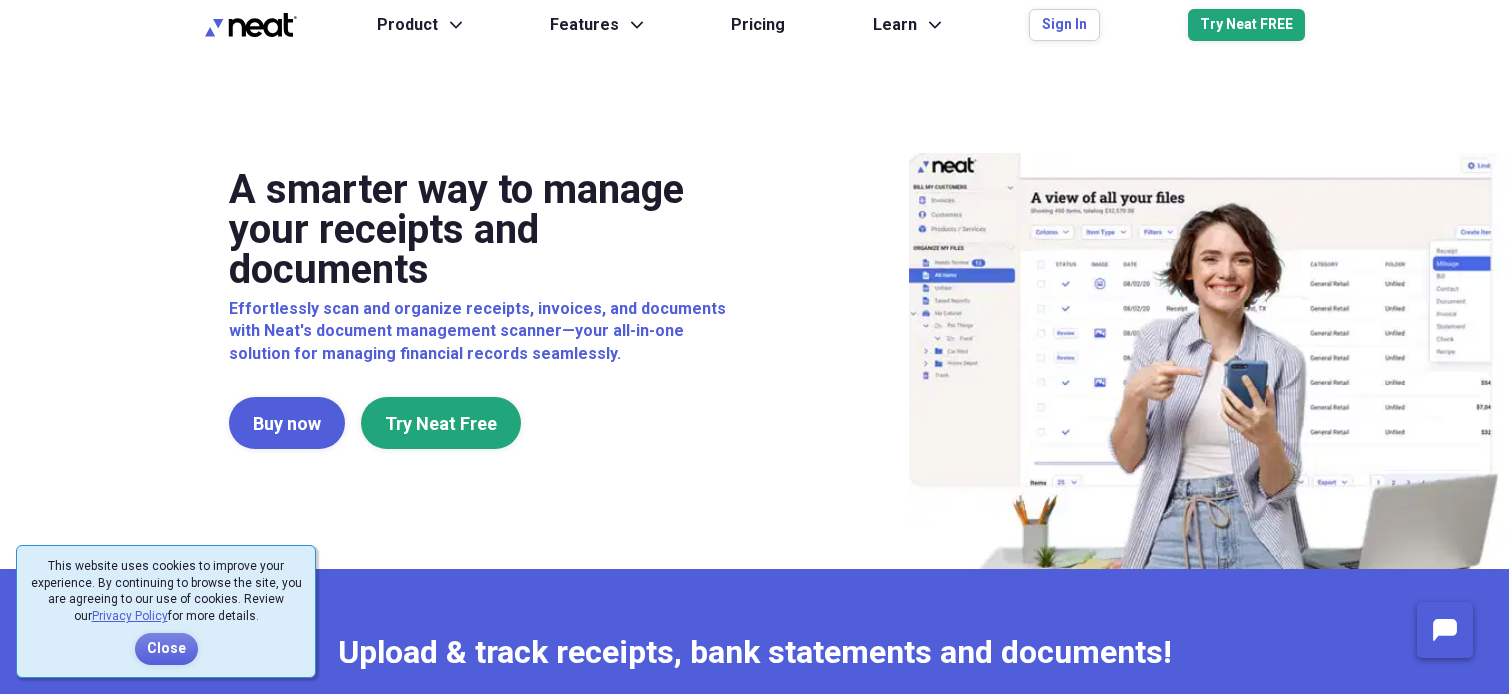 scroll, scrollTop: 0, scrollLeft: 0, axis: both 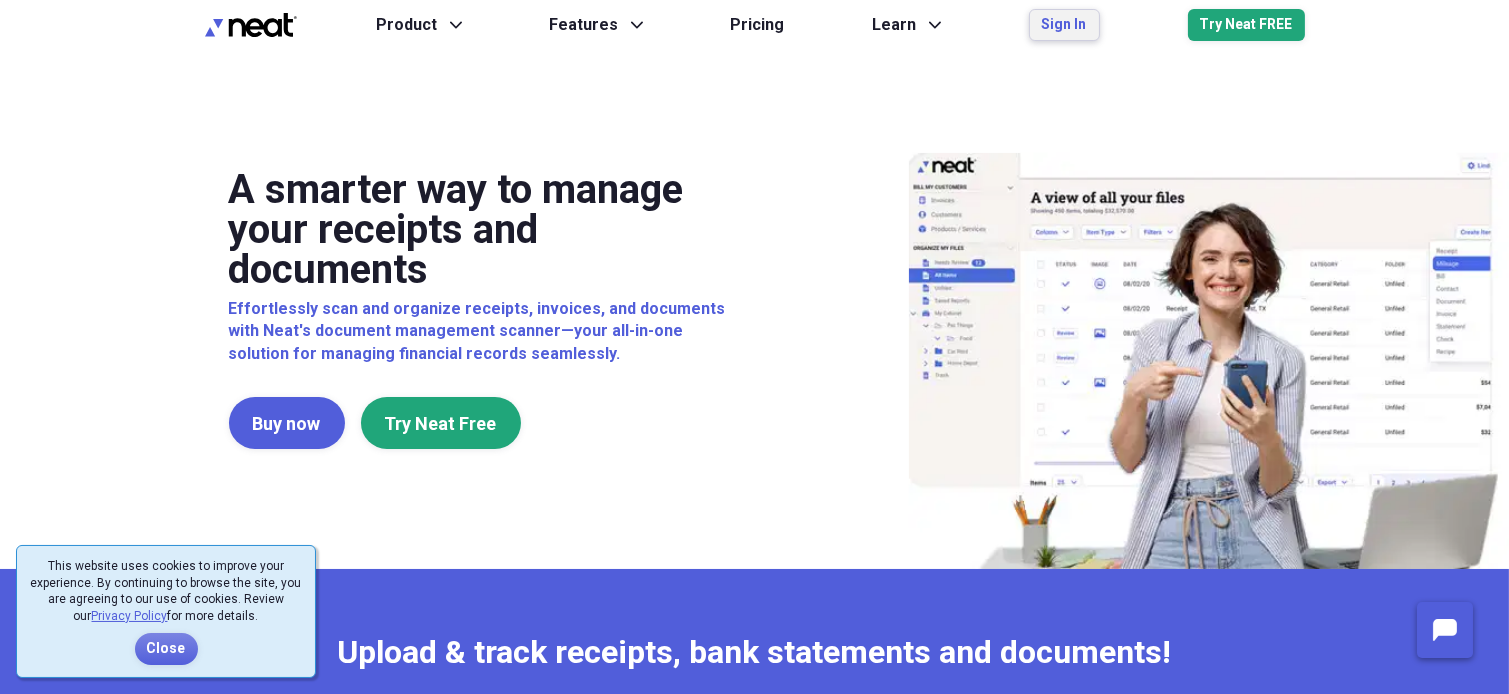 click on "Sign In" at bounding box center (1064, 25) 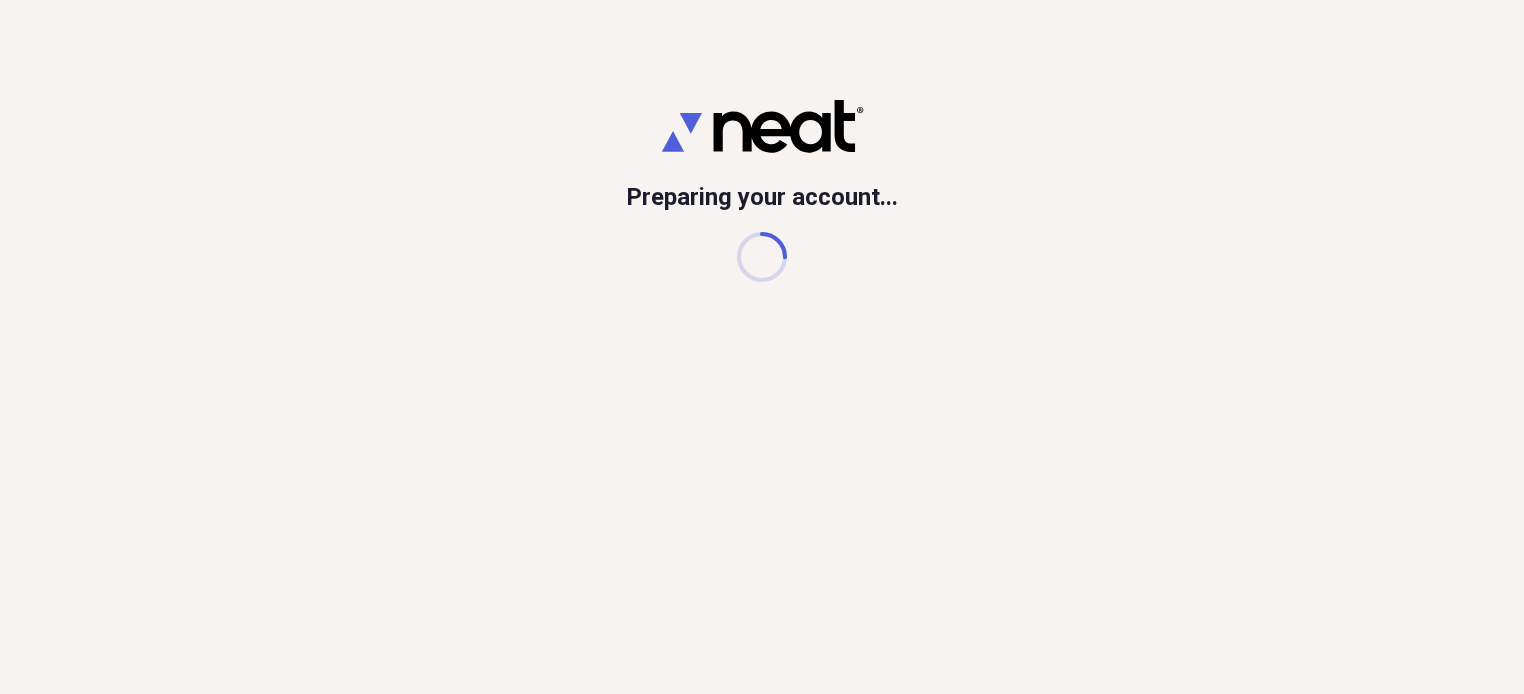 scroll, scrollTop: 0, scrollLeft: 0, axis: both 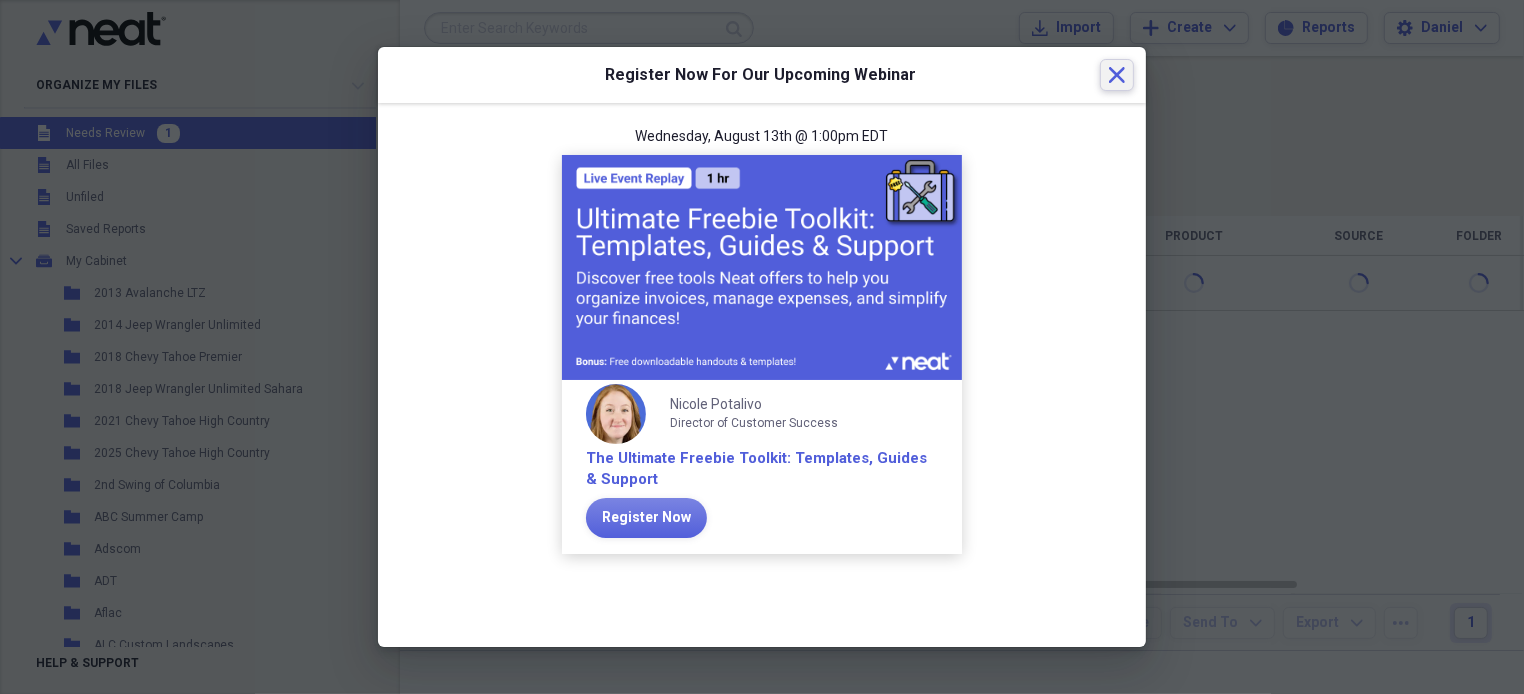 click 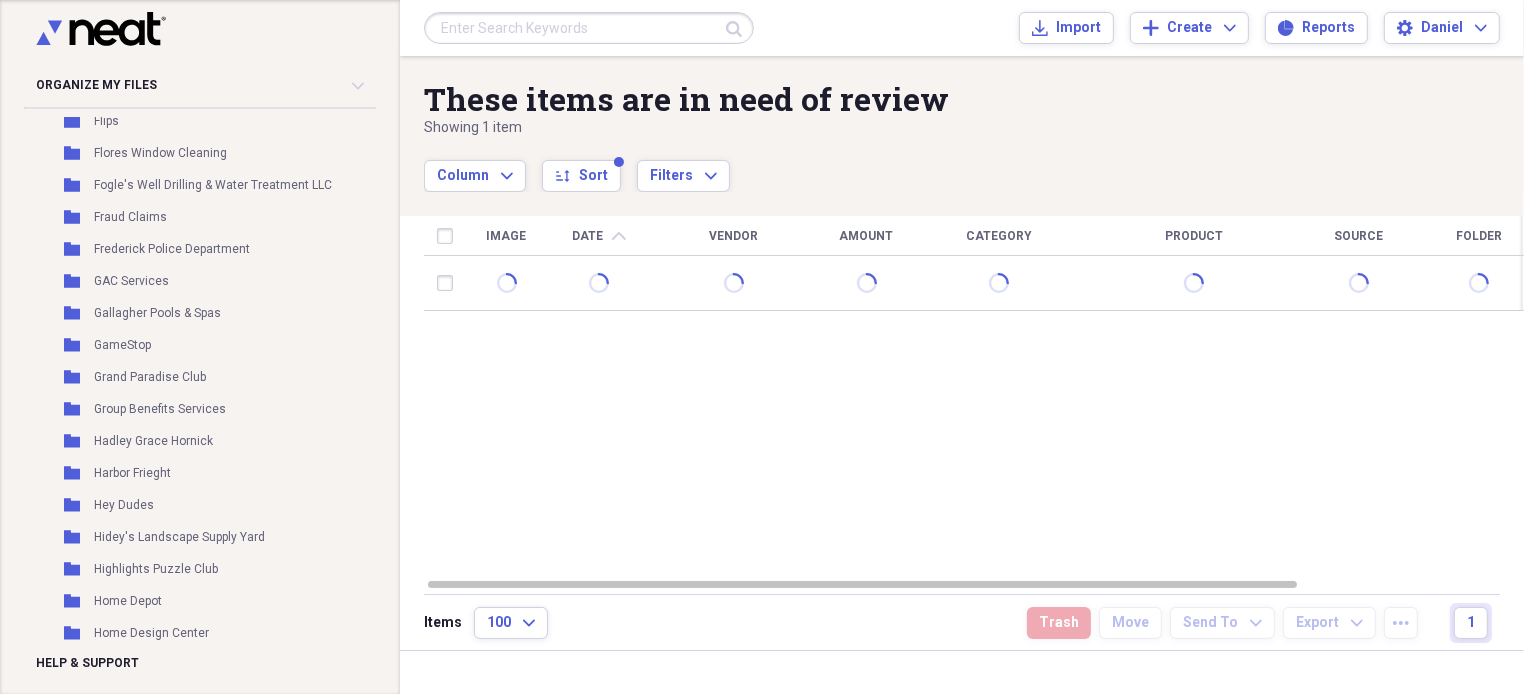 scroll, scrollTop: 2200, scrollLeft: 0, axis: vertical 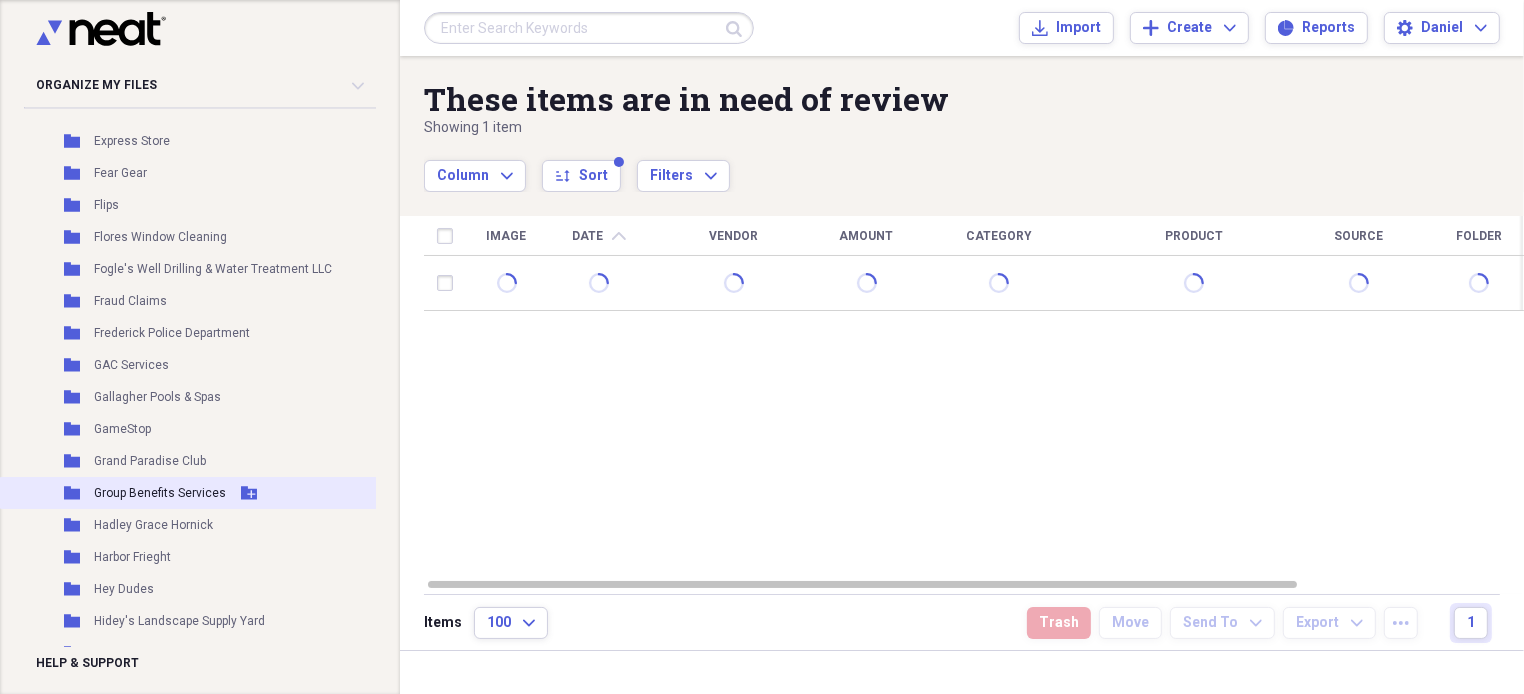 click on "Folder Group Benefits Services Add Folder" at bounding box center [196, 493] 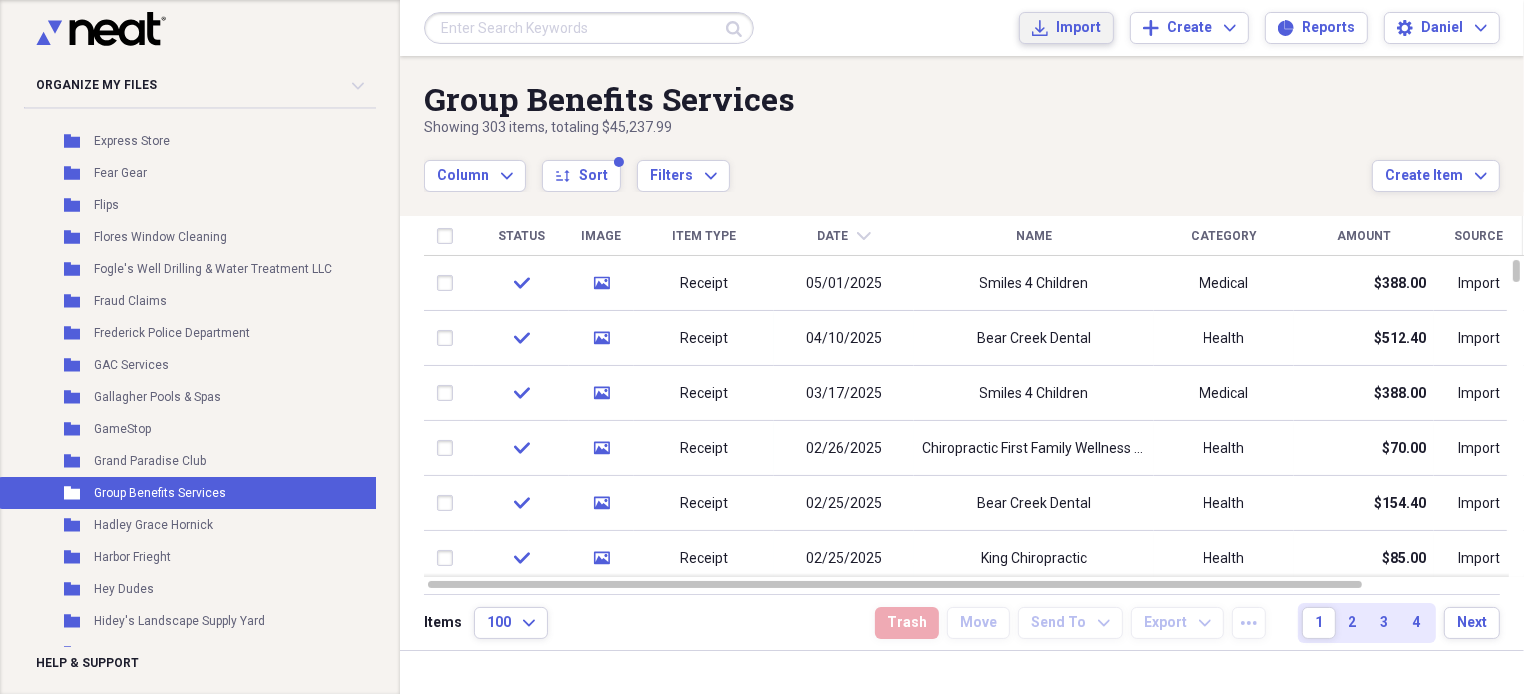 click on "Import" at bounding box center [1078, 28] 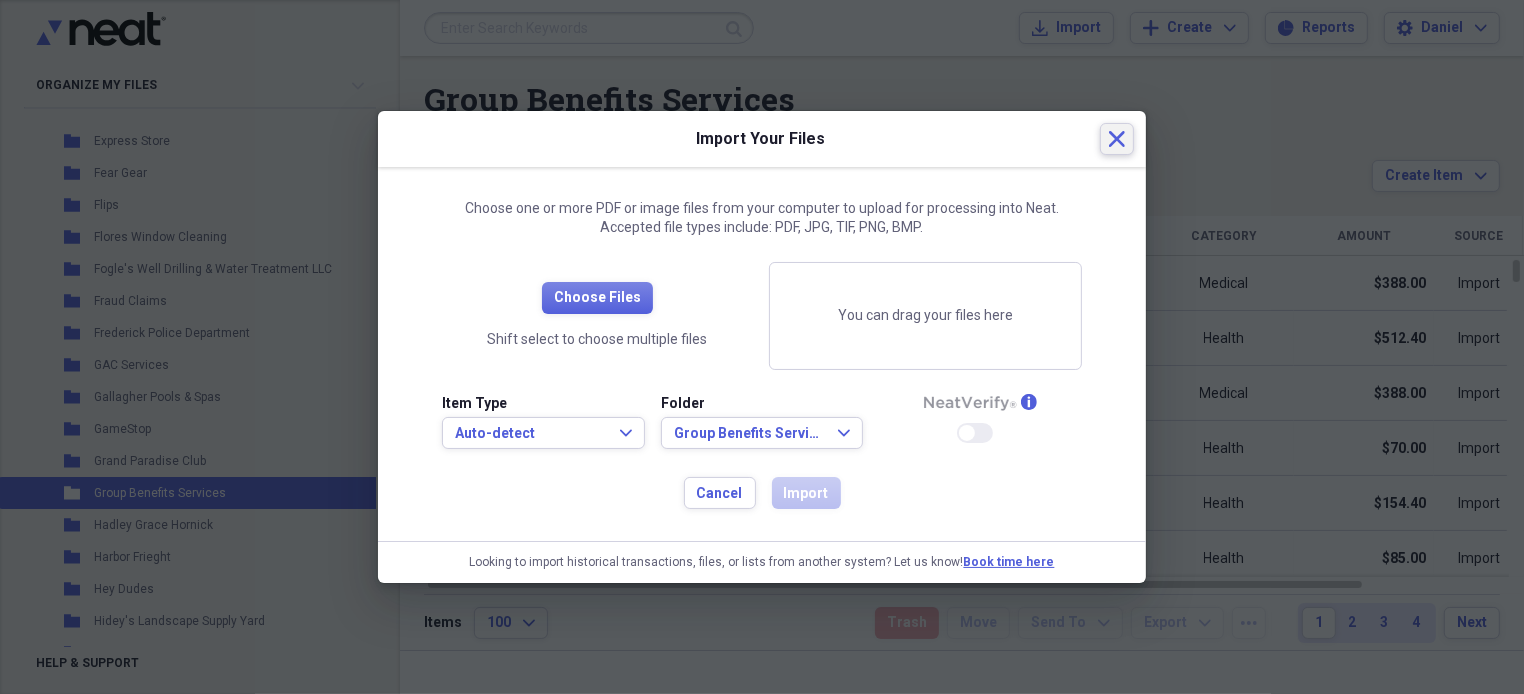 click on "Close" 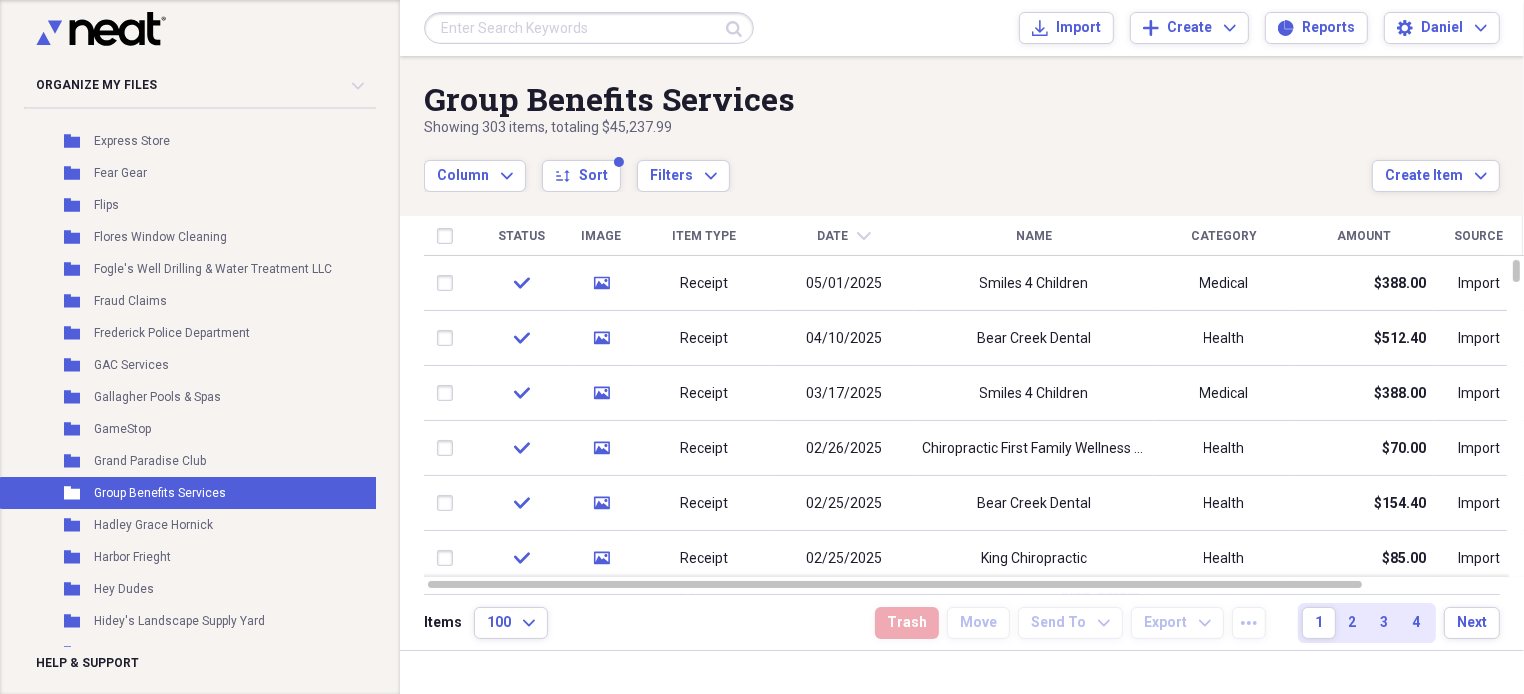 click at bounding box center (589, 28) 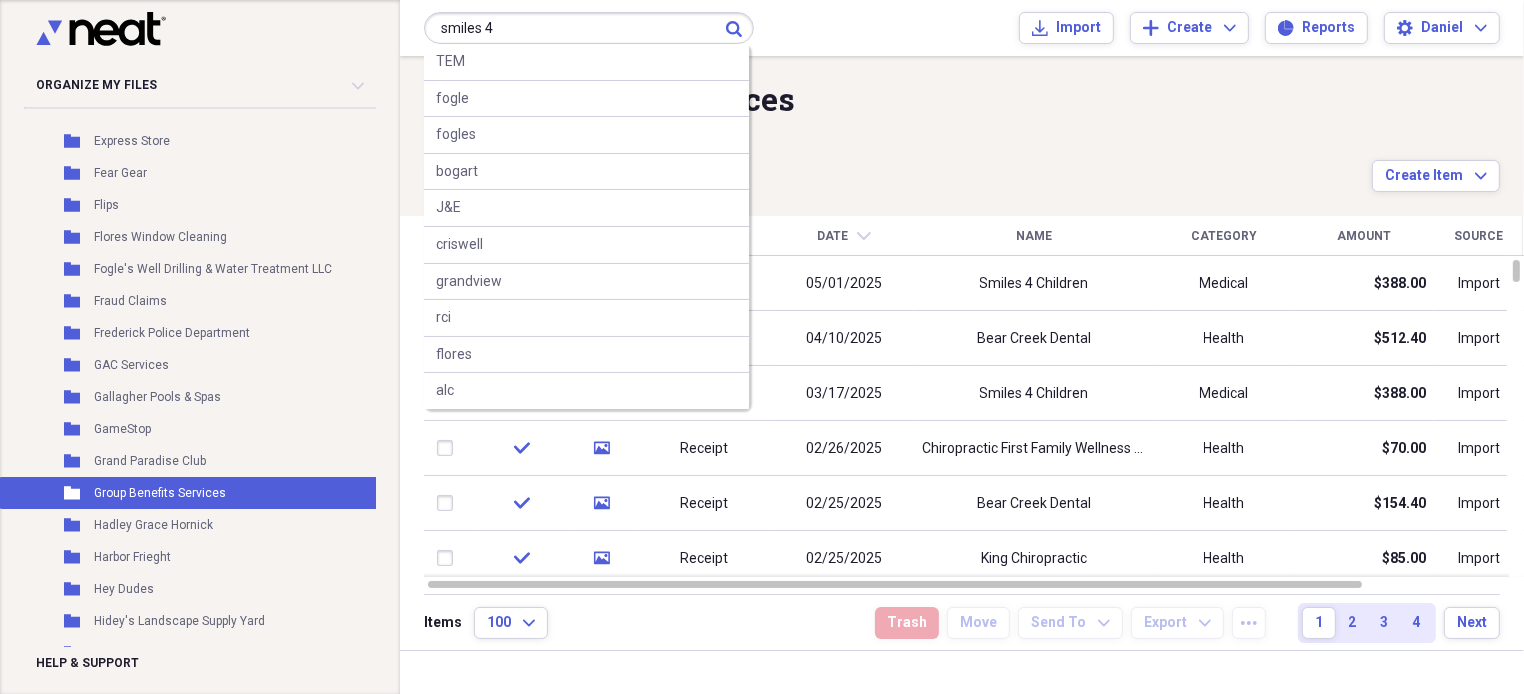 type on "smiles 4" 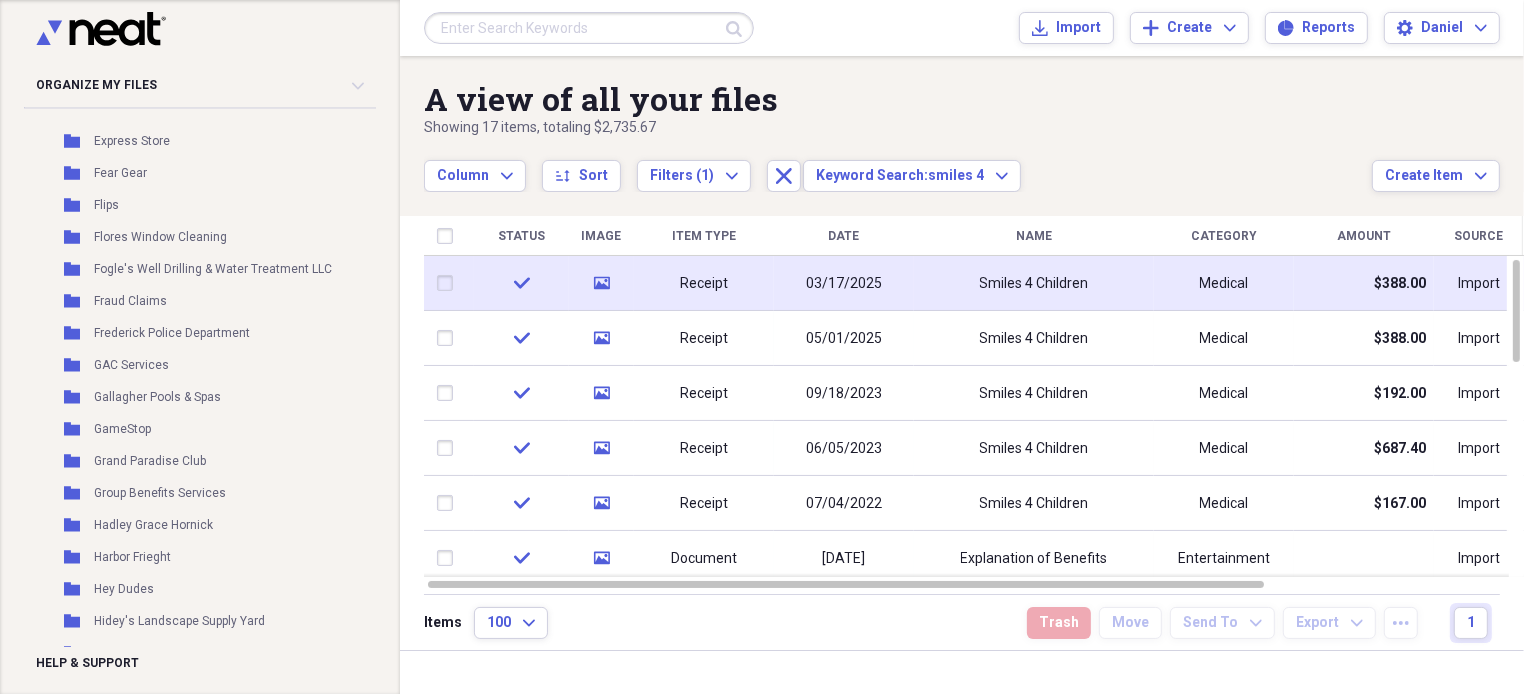 click on "Smiles 4 Children" at bounding box center [1034, 283] 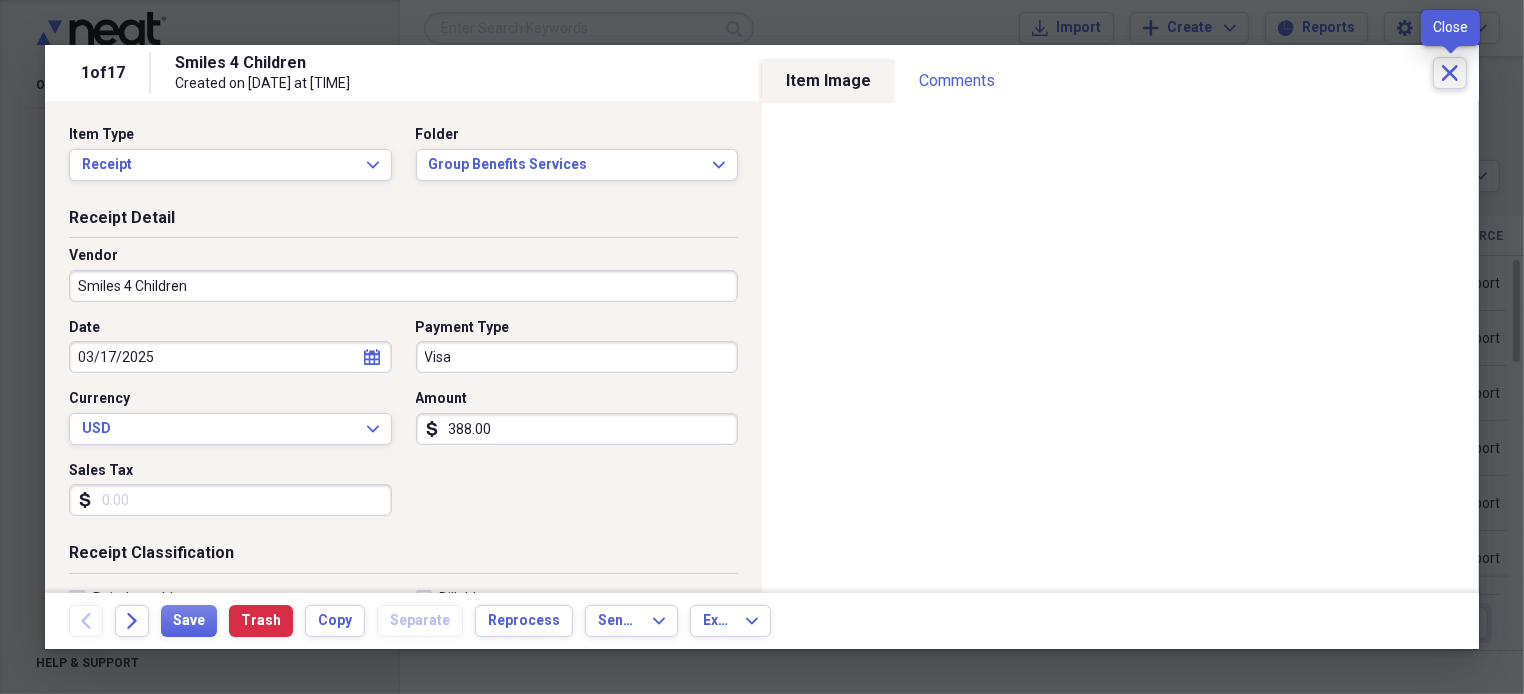 click on "Close" 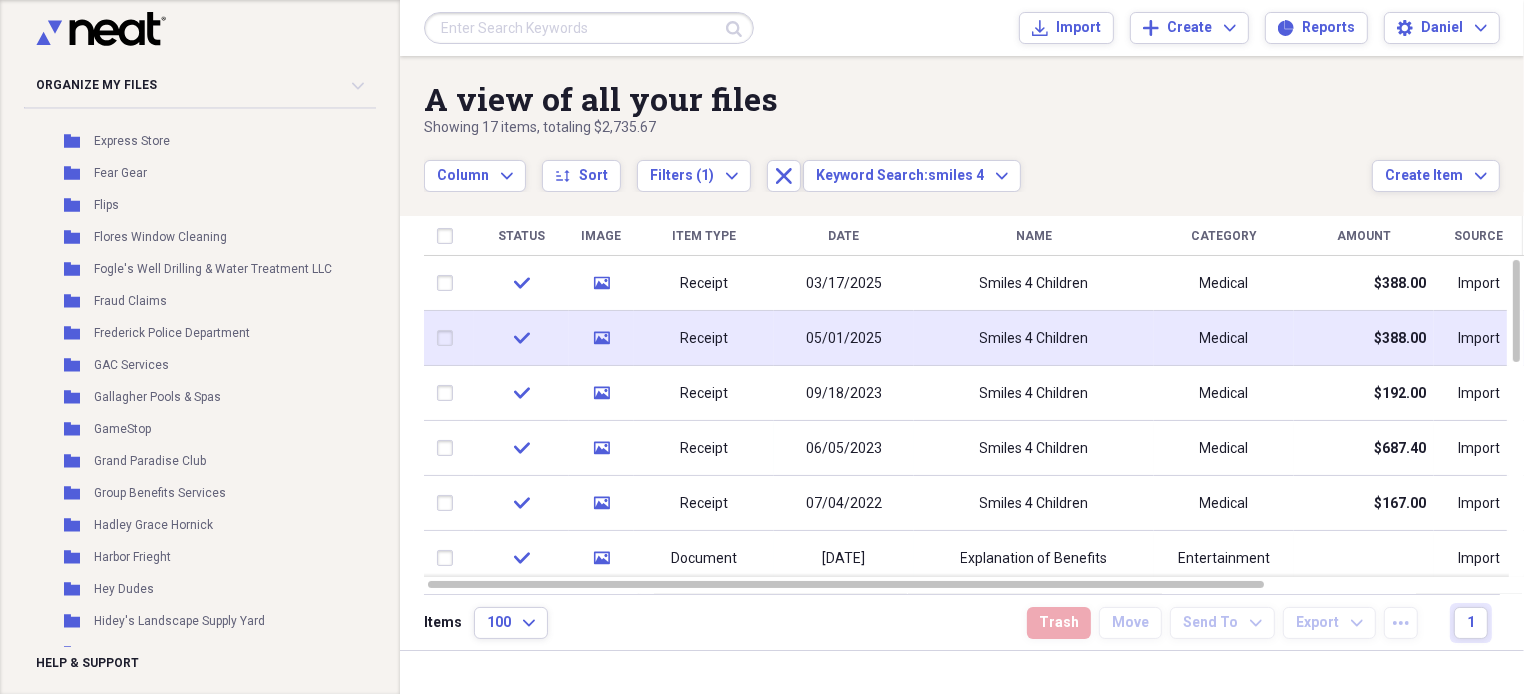 click on "Medical" at bounding box center [1224, 339] 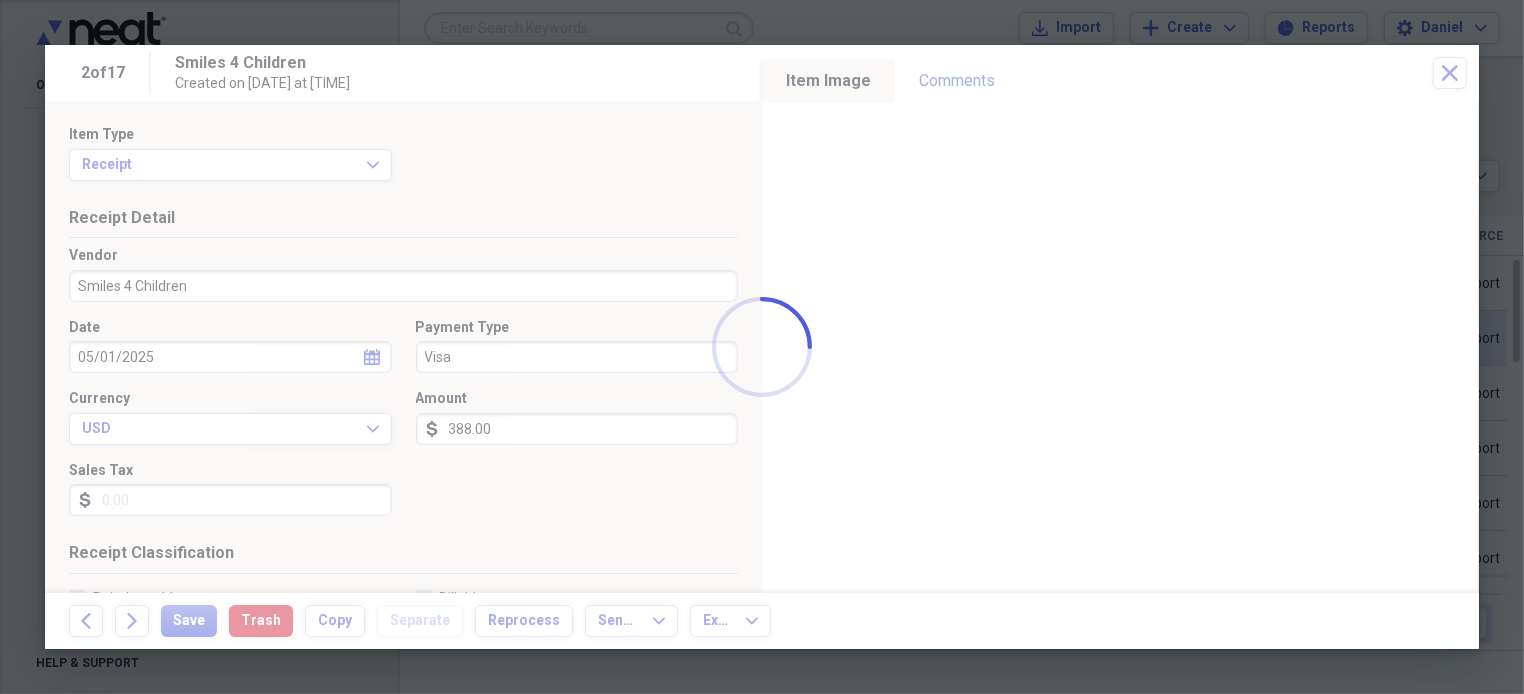 click on "Folder 2013 Avalanche LTZ Add Folder Folder 2014 Jeep Wrangler Unlimited Add Folder Folder 2018 Chevy Tahoe Premier Add Folder Folder 2018 Jeep Wrangler Unlimited Sahara Add Folder Folder 2021 Chevy Tahoe High Country Add Folder Folder 2025 Chevy Tahoe High Country Add Folder Folder 2nd Swing of Columbia Add Folder Folder ABC Summer Camp Add Folder Folder Adscom Add Folder Folder ADT Add Folder Folder Aflac Add Folder Folder ALC Custom Landscapes Add Folder Folder Amazon Add Folder Folder America's Handyman Service Add Folder Folder American Commercial Cleaning Service Add Folder Folder American Eagle Add Folder Folder Anthony & Sylvan Pools Add Folder Folder Apple Inc. Add Folder Folder Appliance Land Add Folder Folder Appliances Connection Add Folder Folder Aqua Bright Irrigation & Illumination Add Folder Folder Arie Add Folder Folder At Home Store Add Folder" at bounding box center [762, 347] 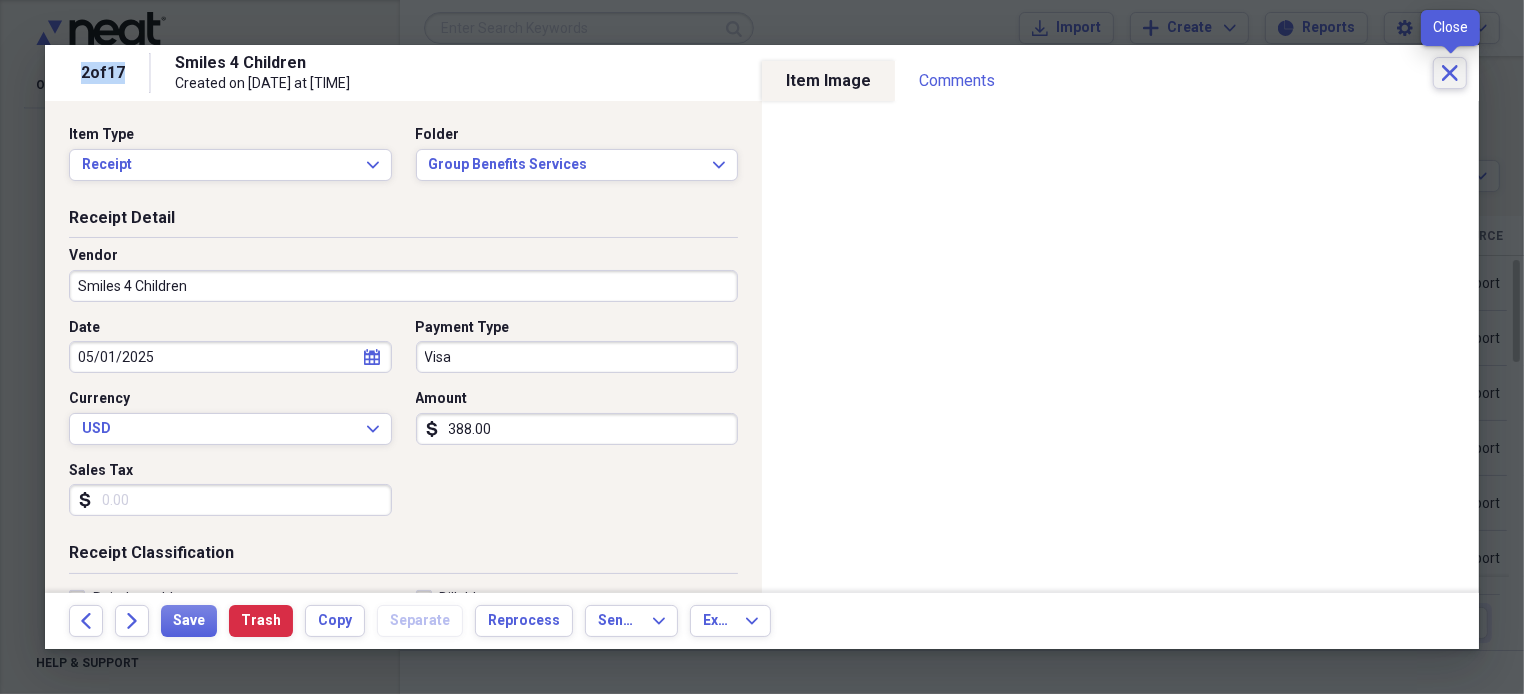 click on "Close" 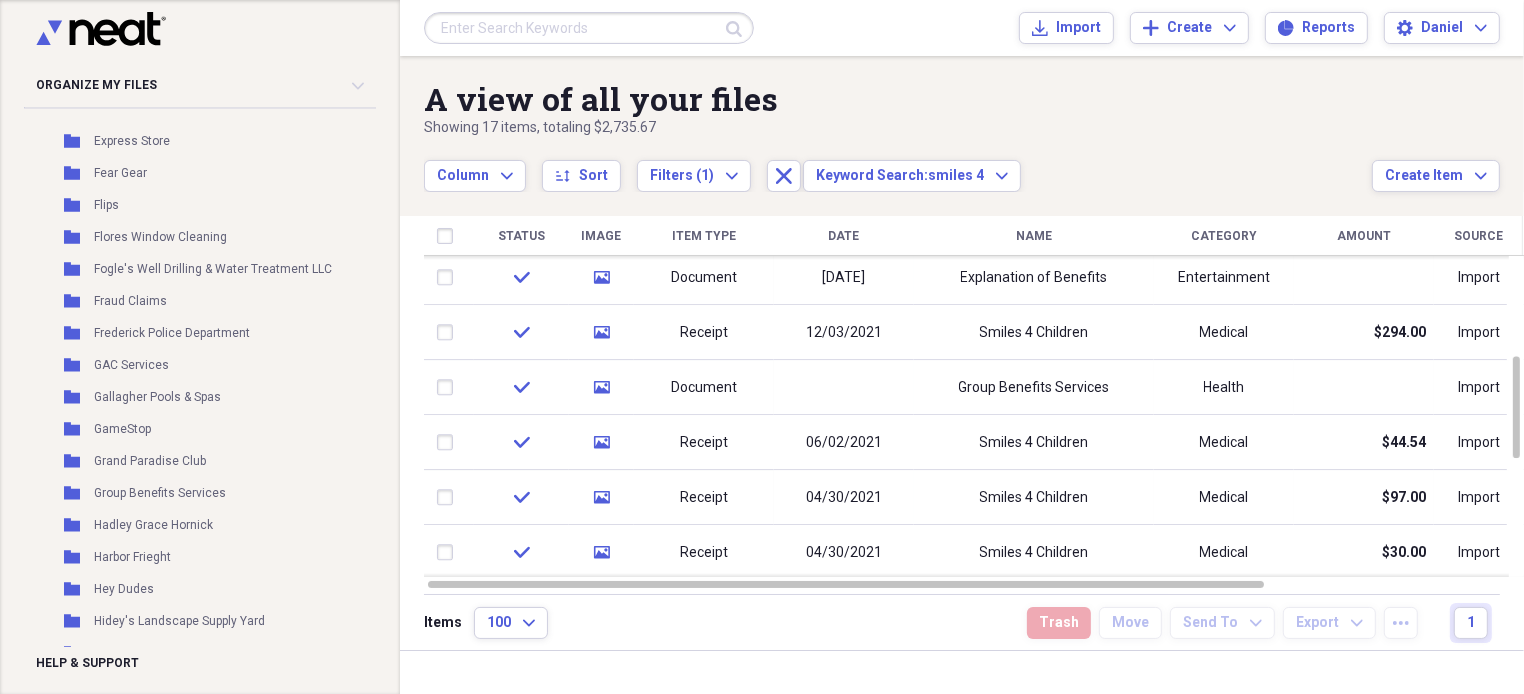 click on "Date" at bounding box center [844, 236] 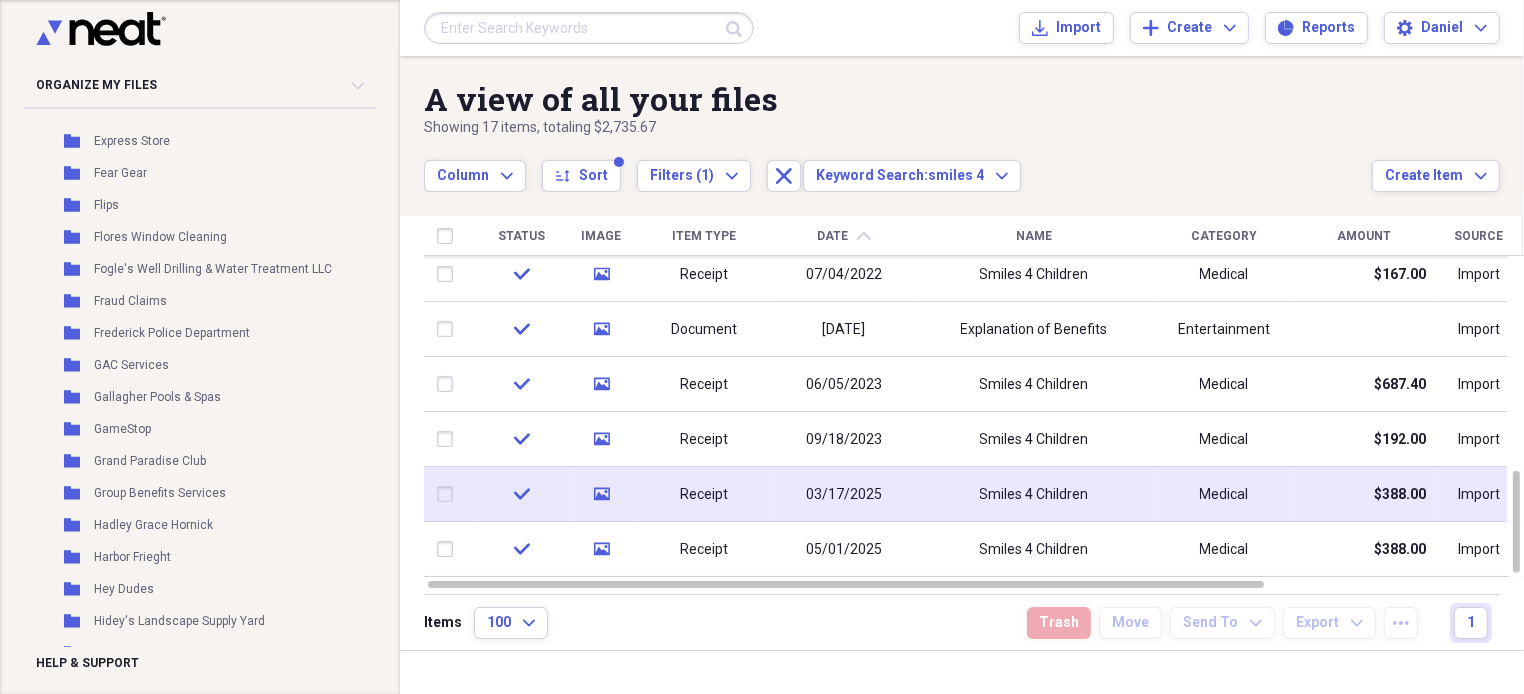 click on "03/17/2025" at bounding box center [844, 494] 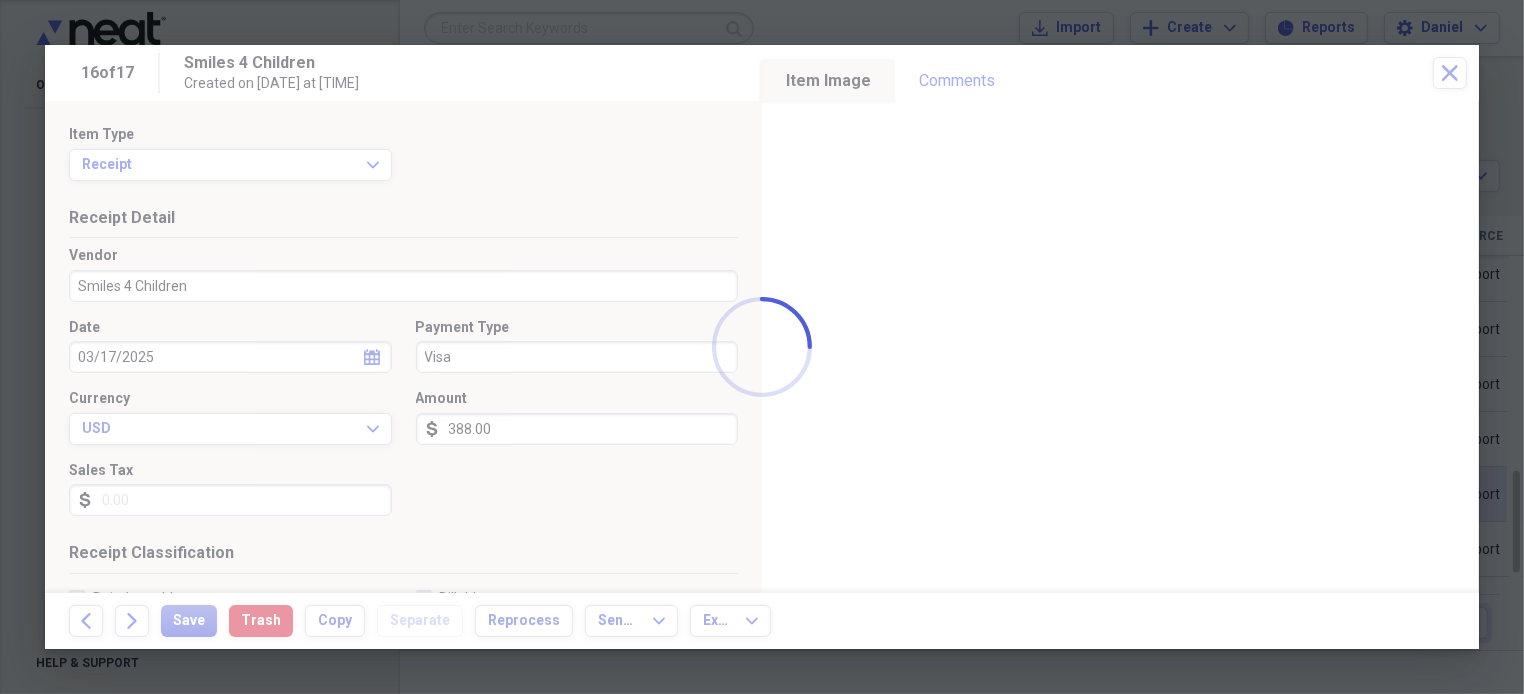 click at bounding box center (762, 347) 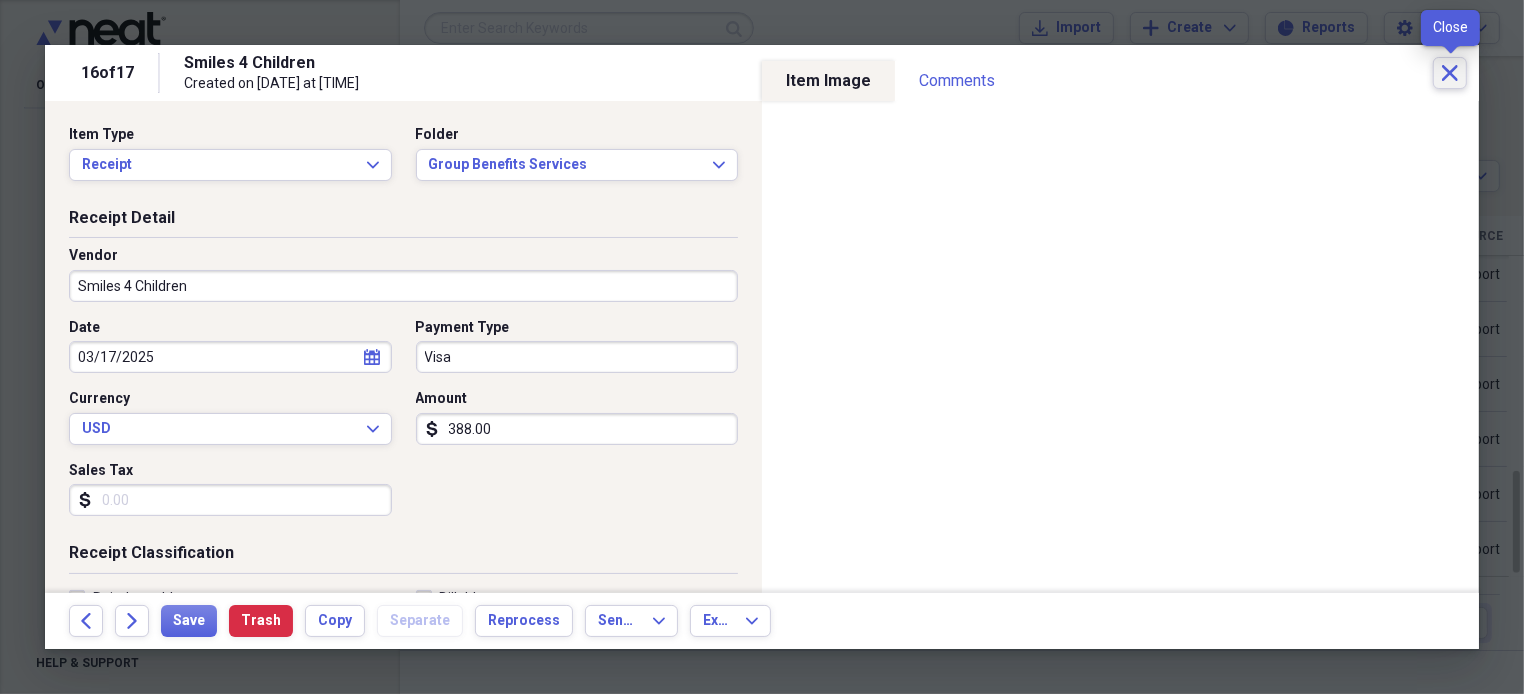 click on "Close" at bounding box center [1450, 73] 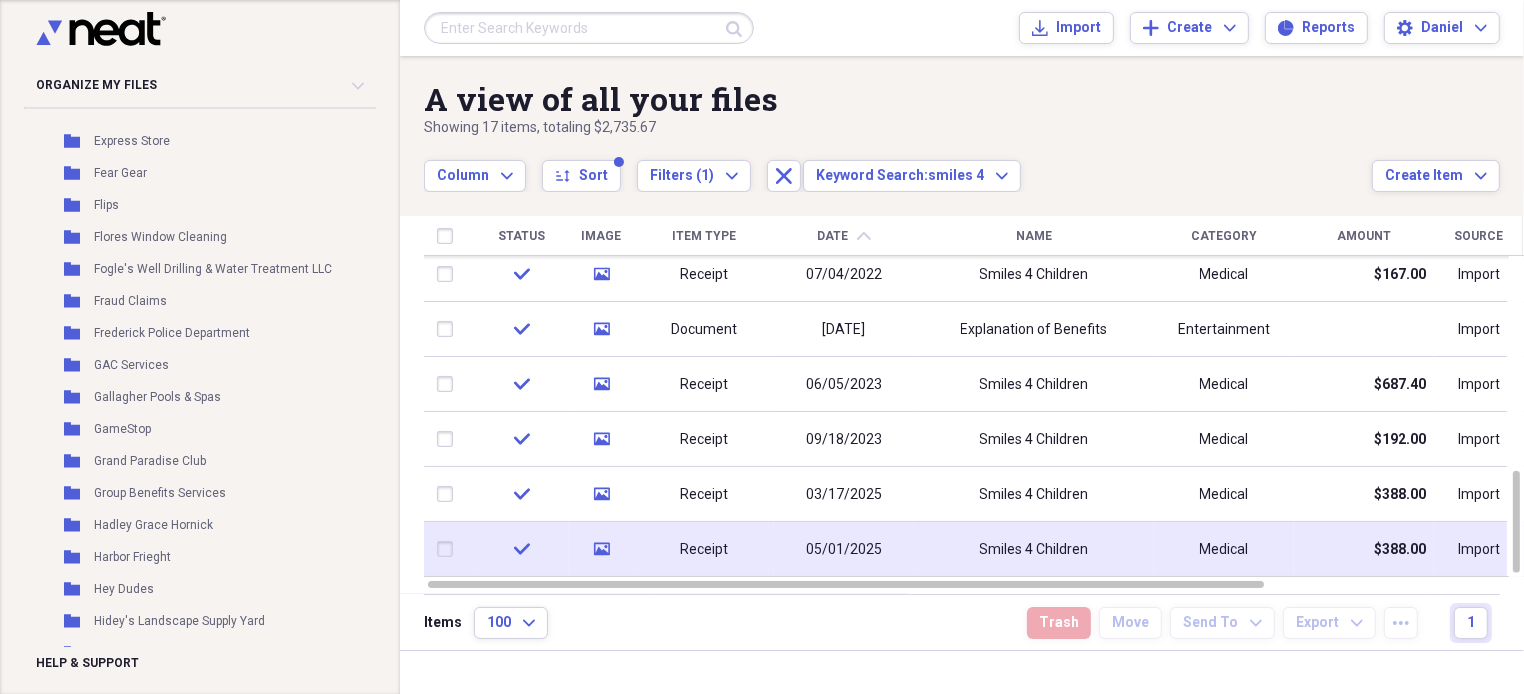 click on "Smiles 4 Children" at bounding box center [1034, 549] 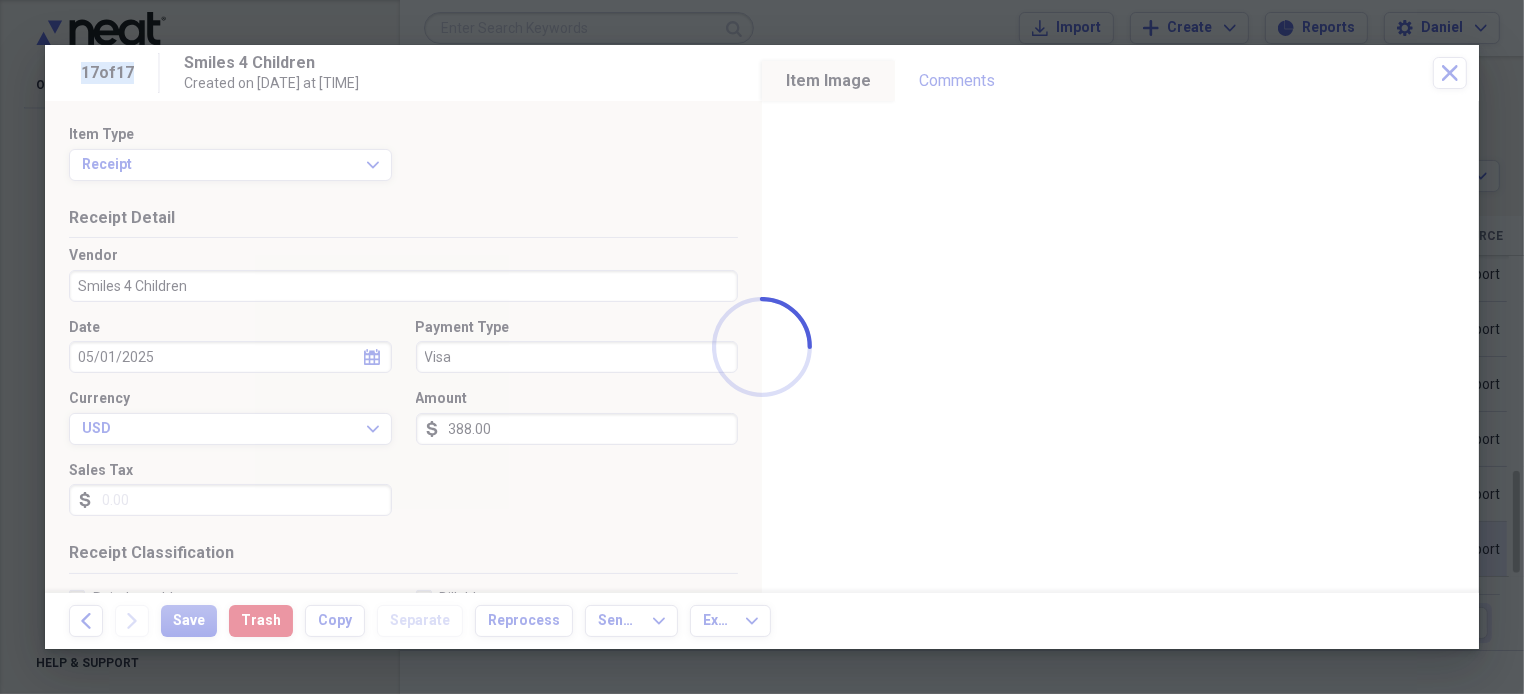 click at bounding box center (762, 347) 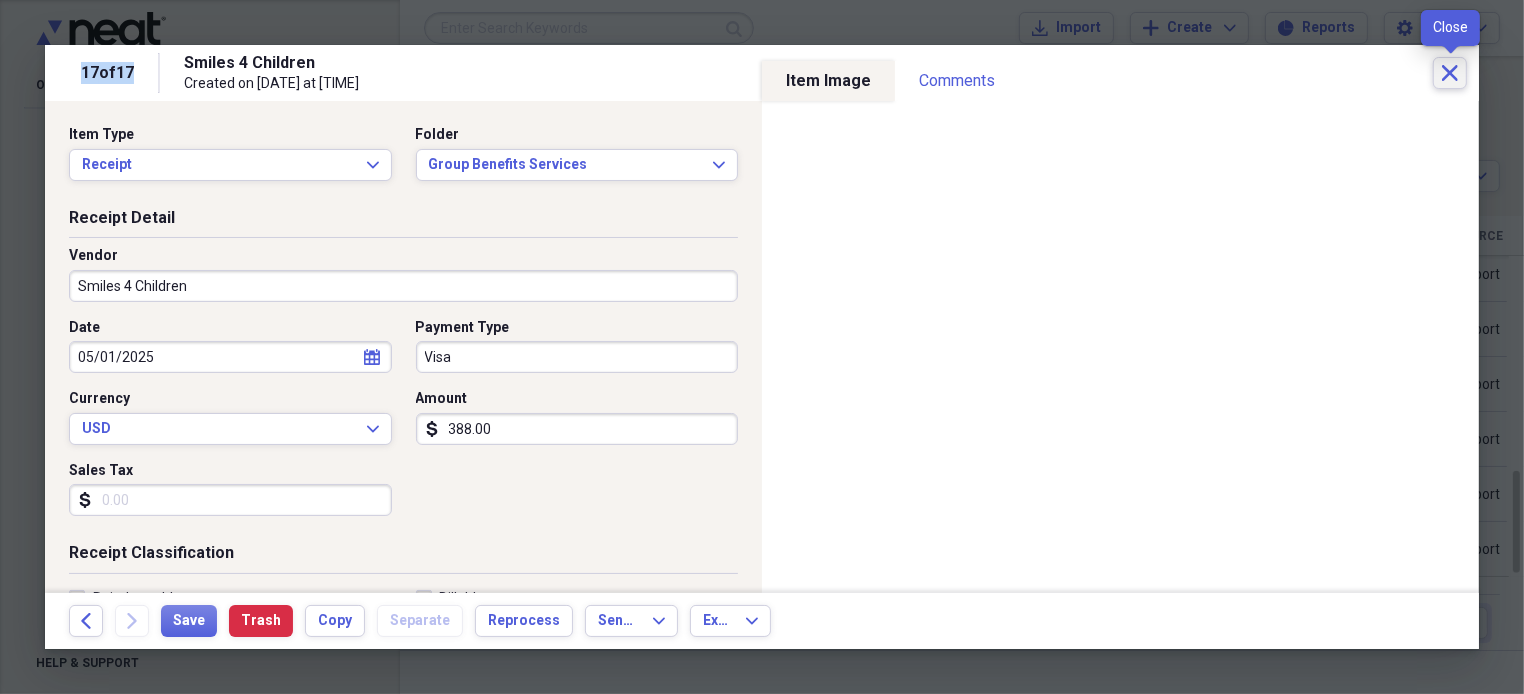 click on "Close" 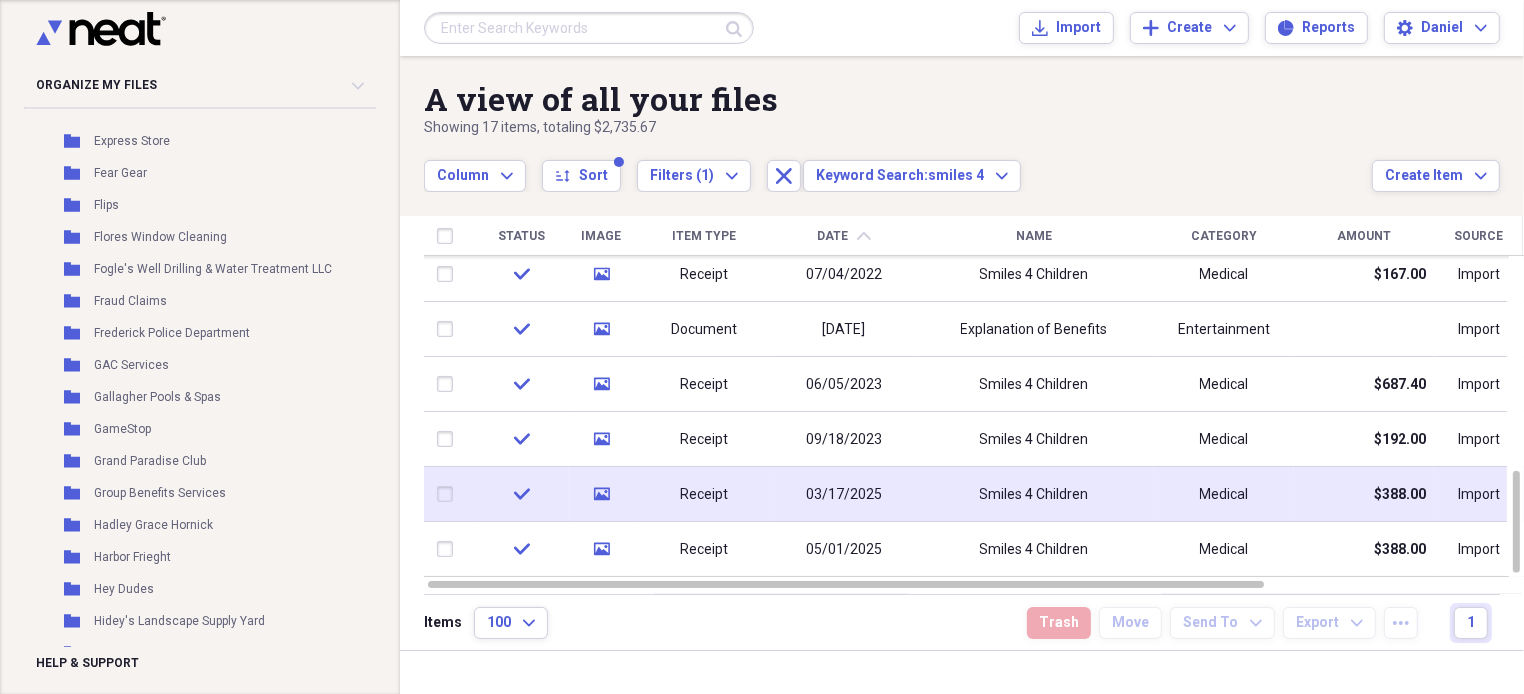 click on "Smiles 4 Children" at bounding box center [1034, 494] 